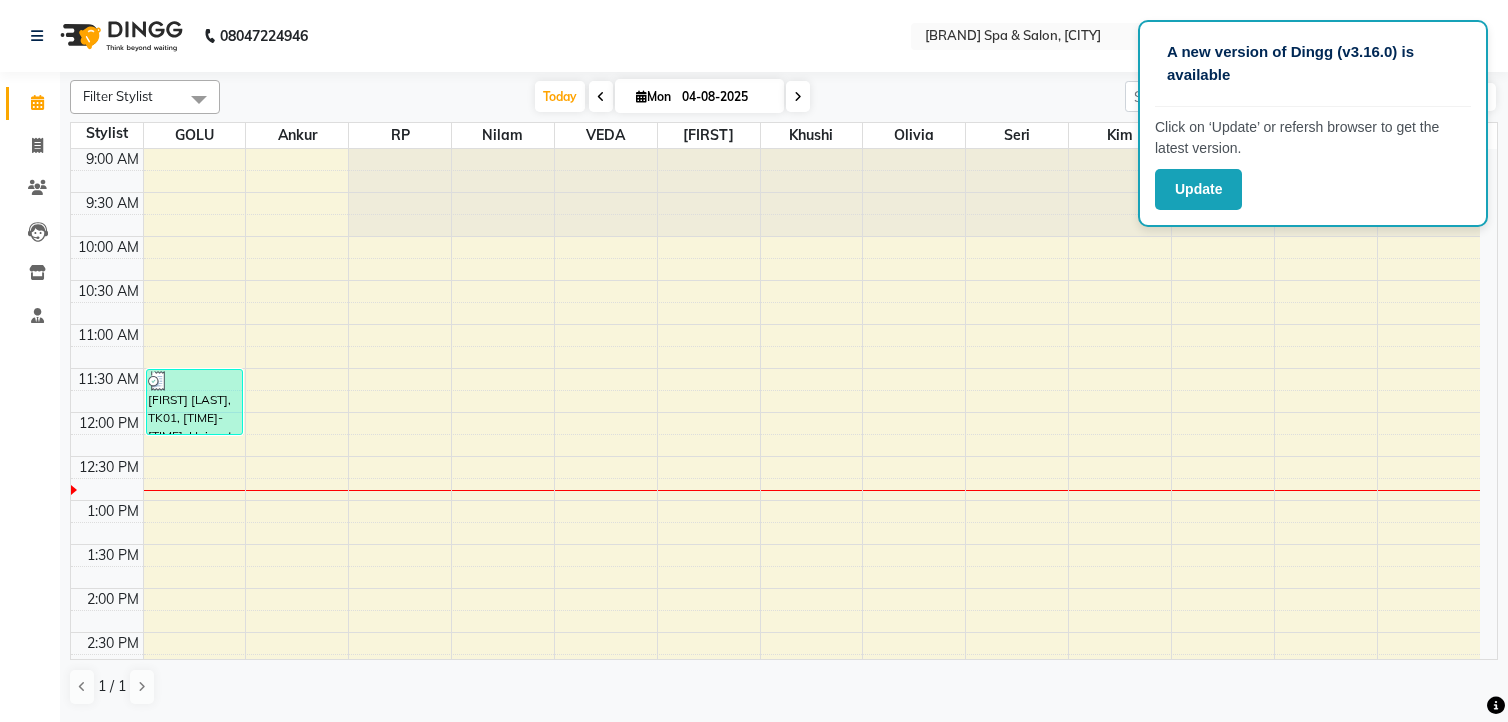 scroll, scrollTop: 0, scrollLeft: 0, axis: both 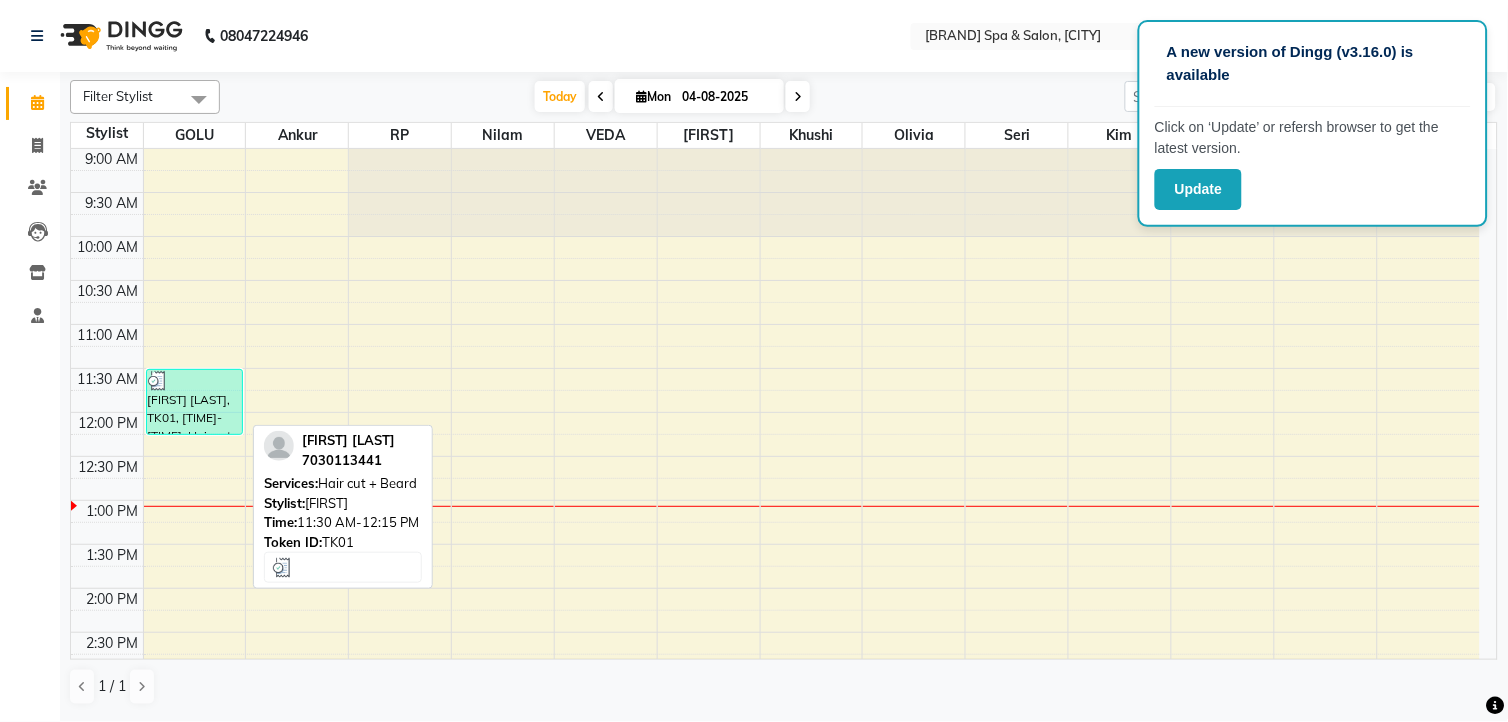 click on "[FIRST] [LAST], TK01, [TIME]-[TIME], Hair cut + Beard" at bounding box center (194, 402) 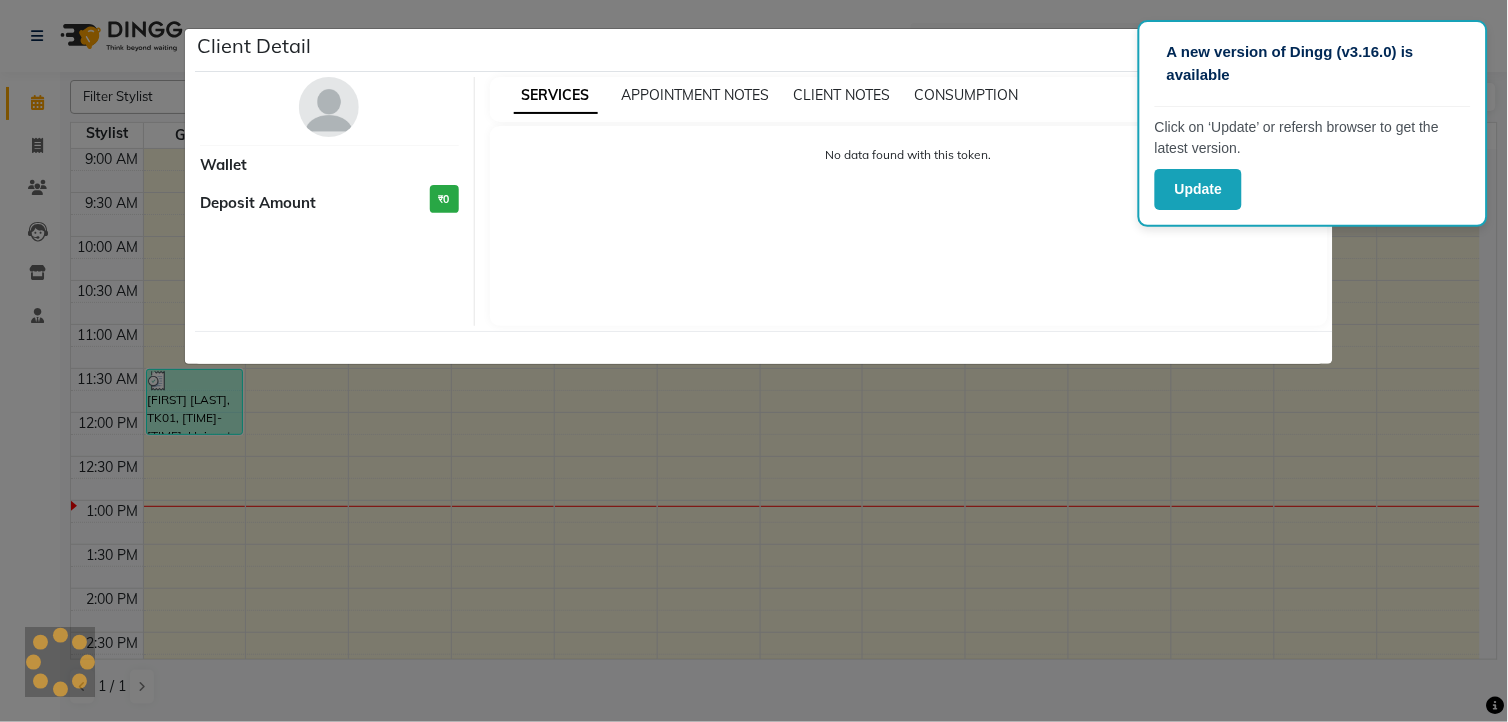 select on "3" 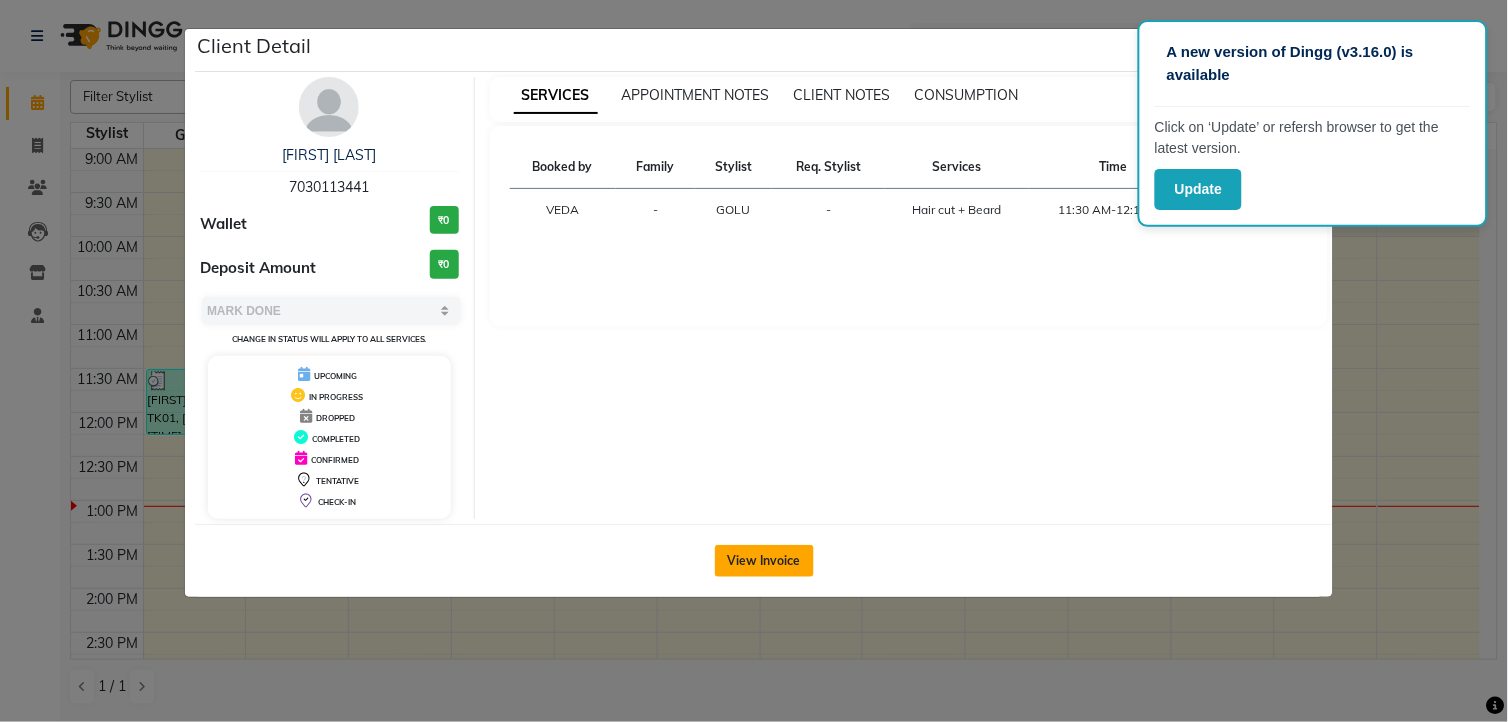 click on "View Invoice" 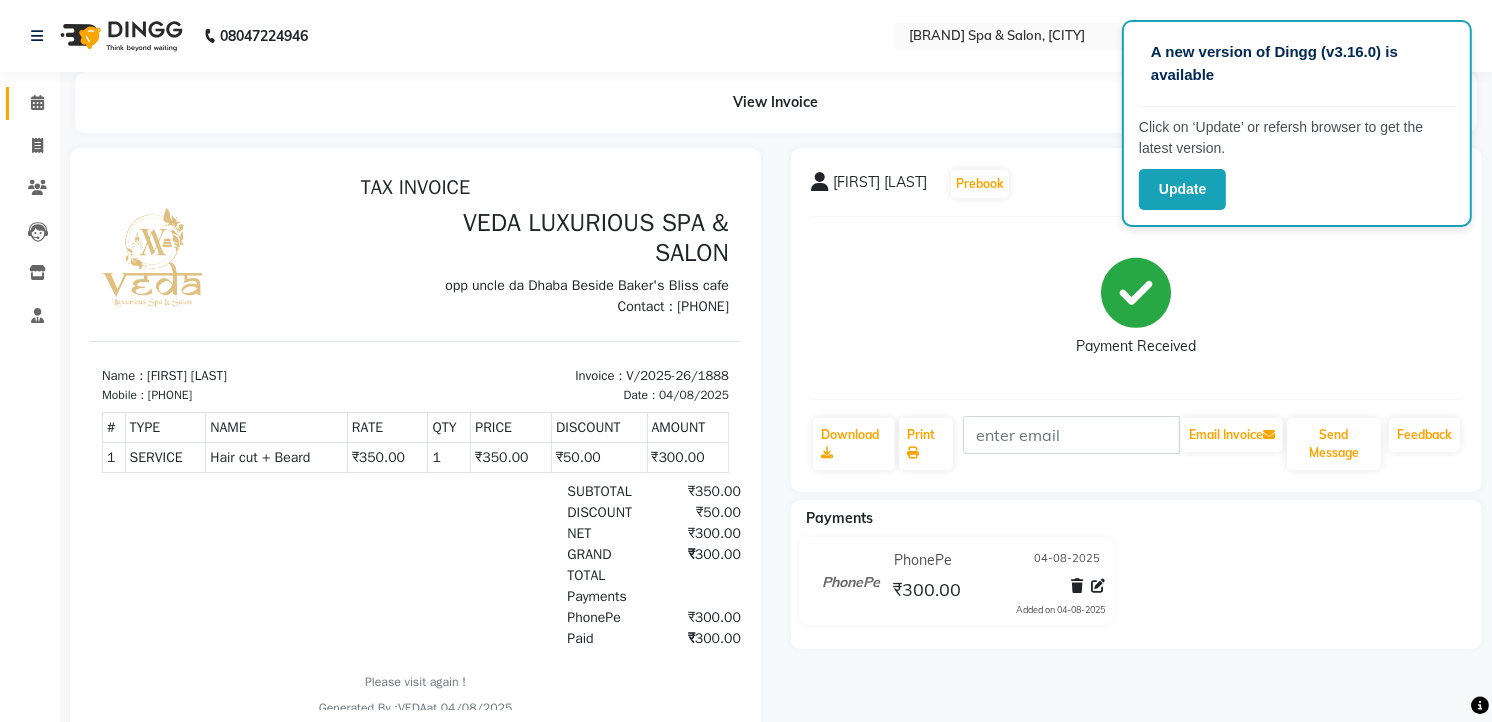 scroll, scrollTop: 0, scrollLeft: 0, axis: both 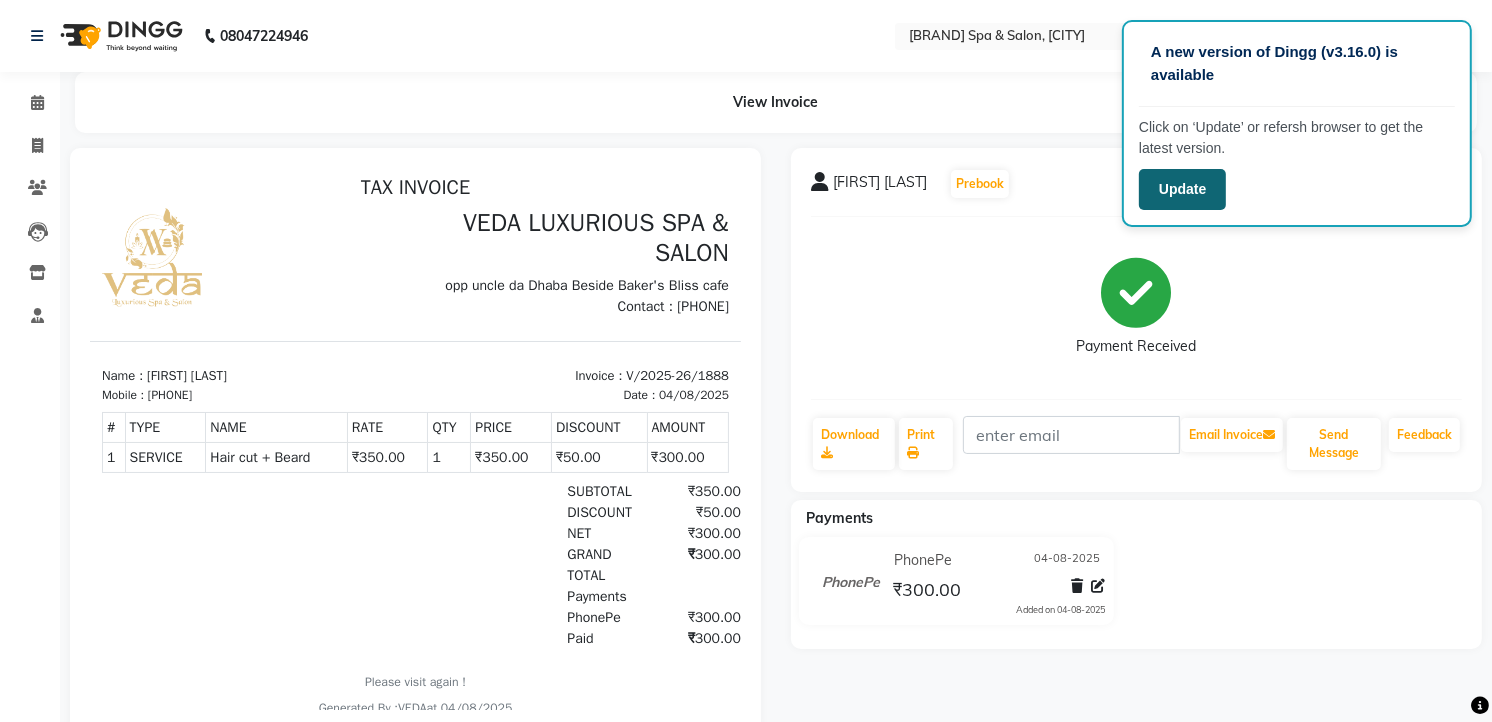 click on "Update" 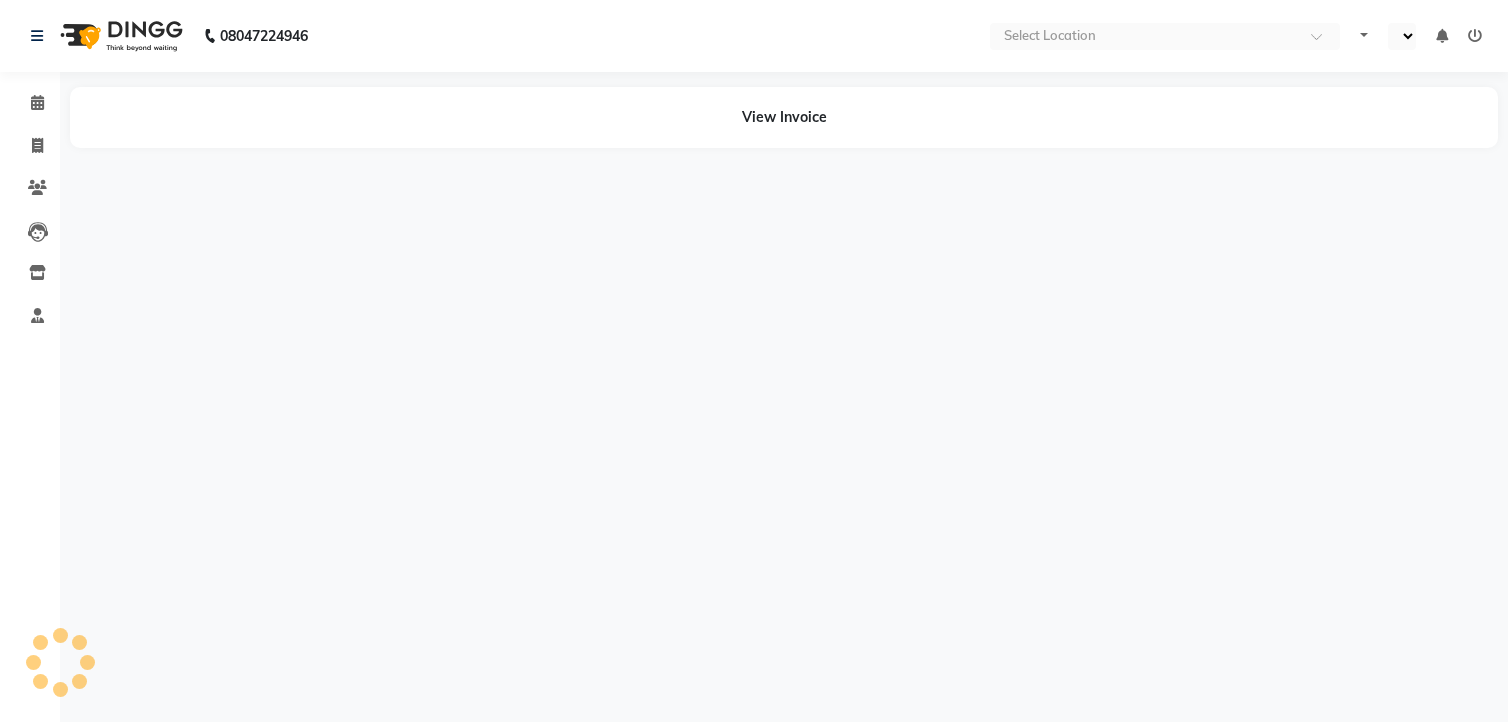 scroll, scrollTop: 0, scrollLeft: 0, axis: both 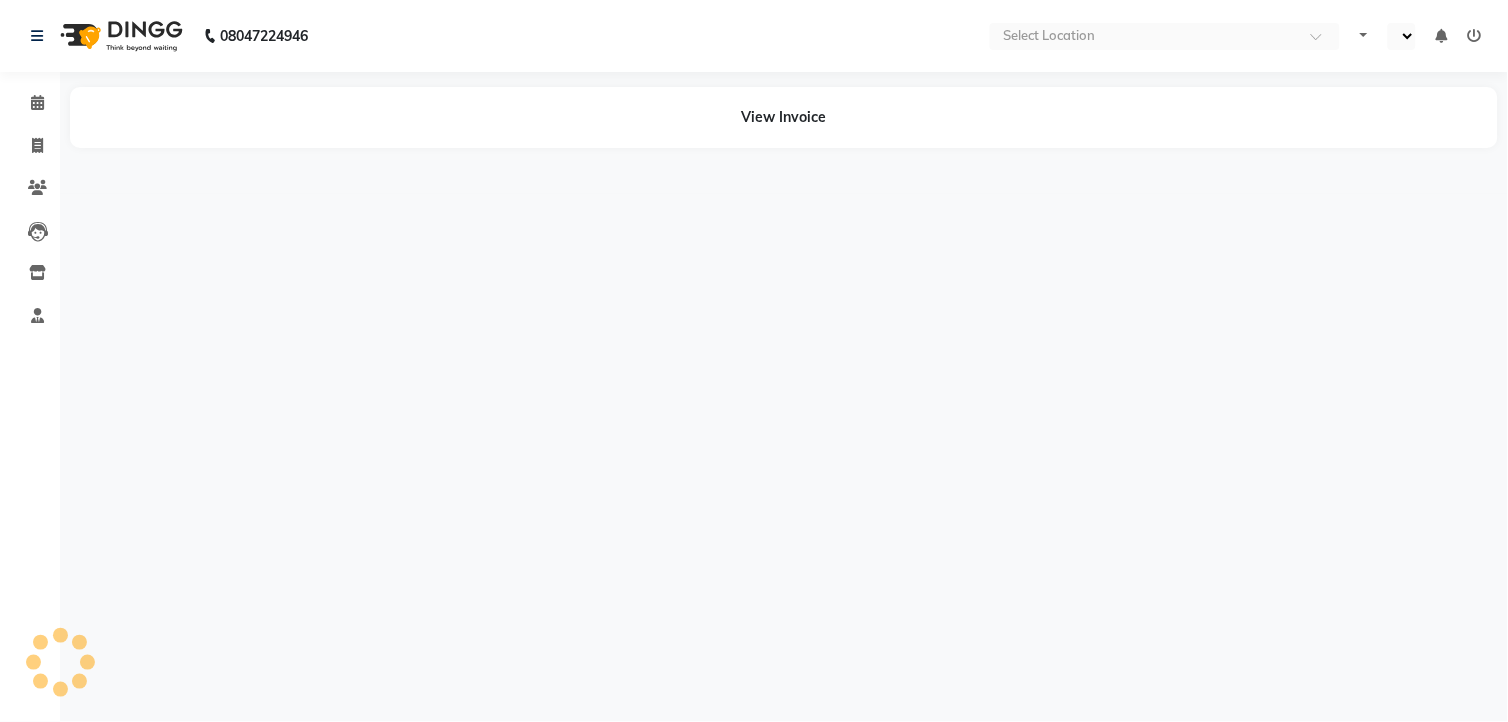 select on "en" 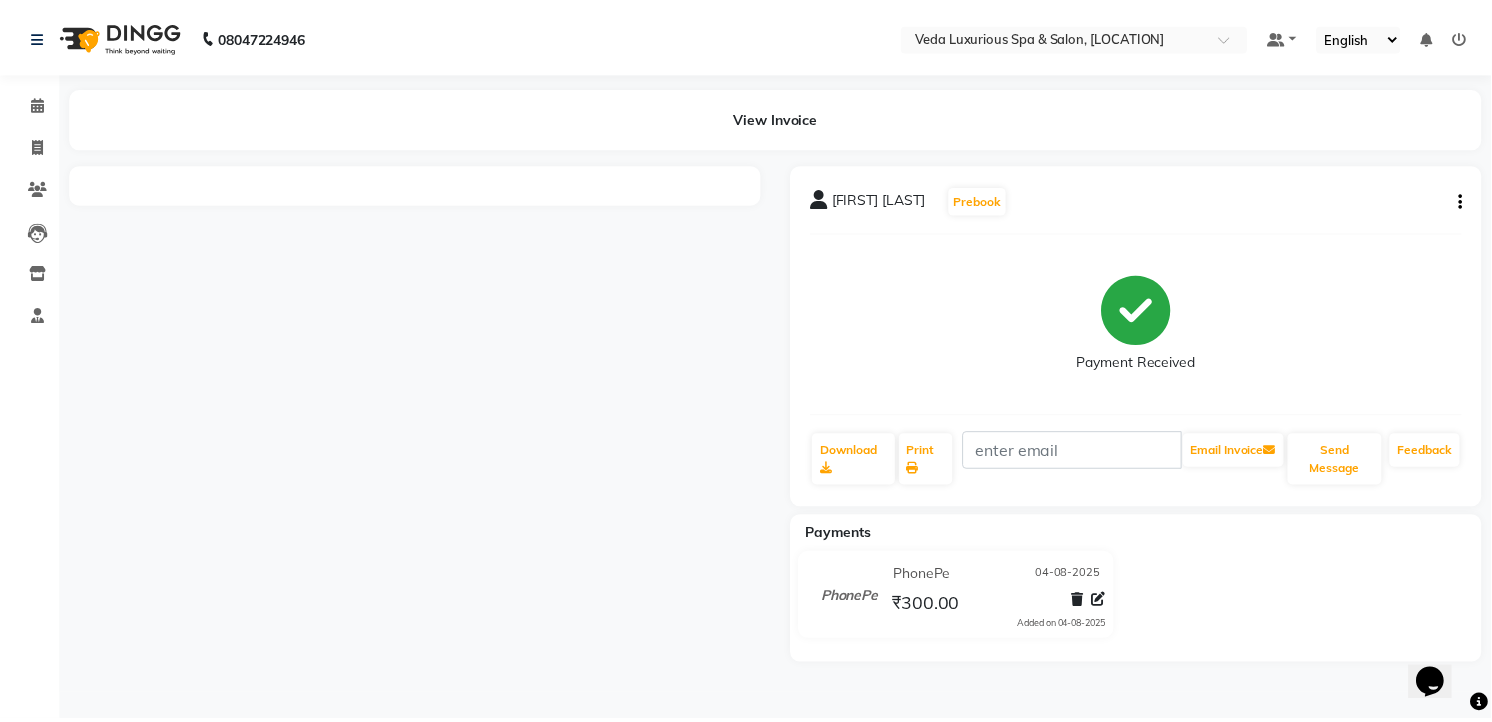 scroll, scrollTop: 0, scrollLeft: 0, axis: both 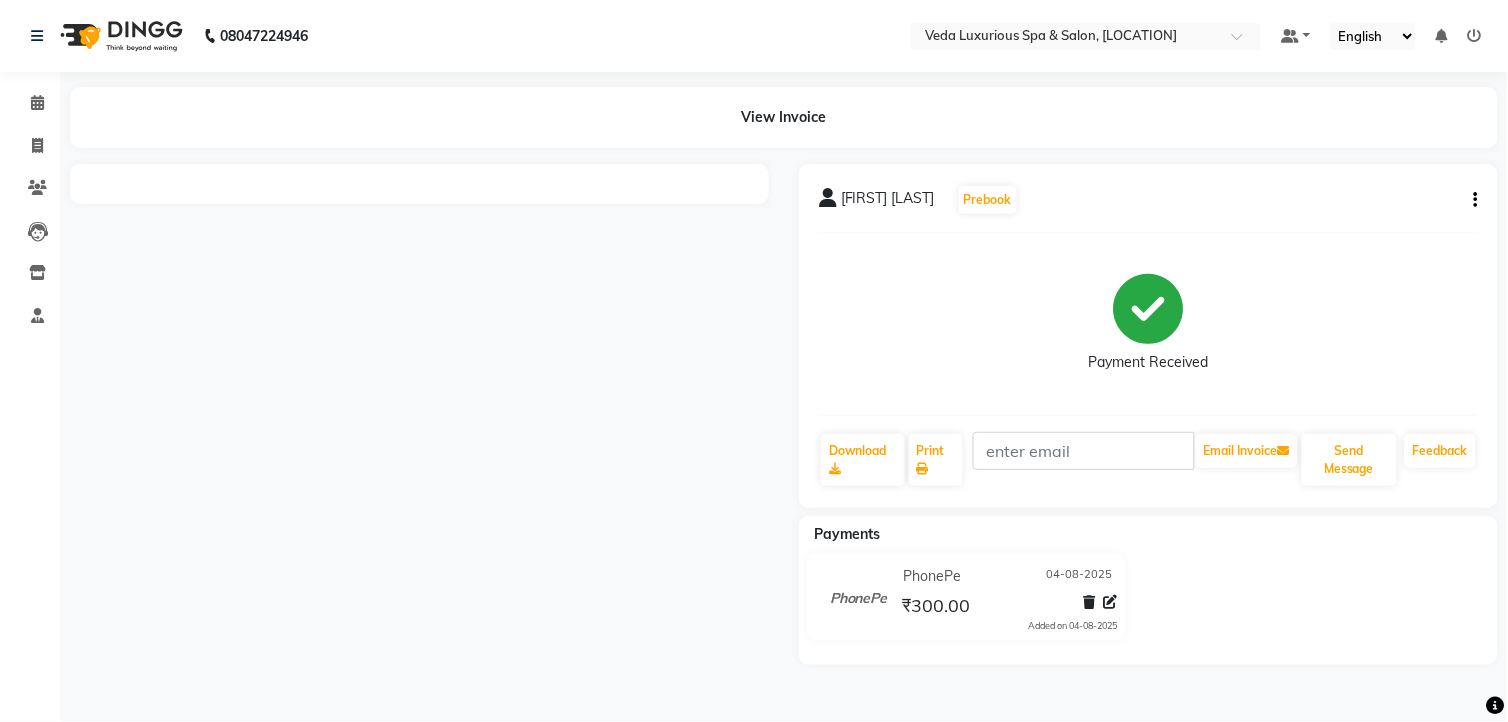 click on "[FIRST] [LAST]   Prebook   Payment Received  Download  Print   Email Invoice   Send Message Feedback" 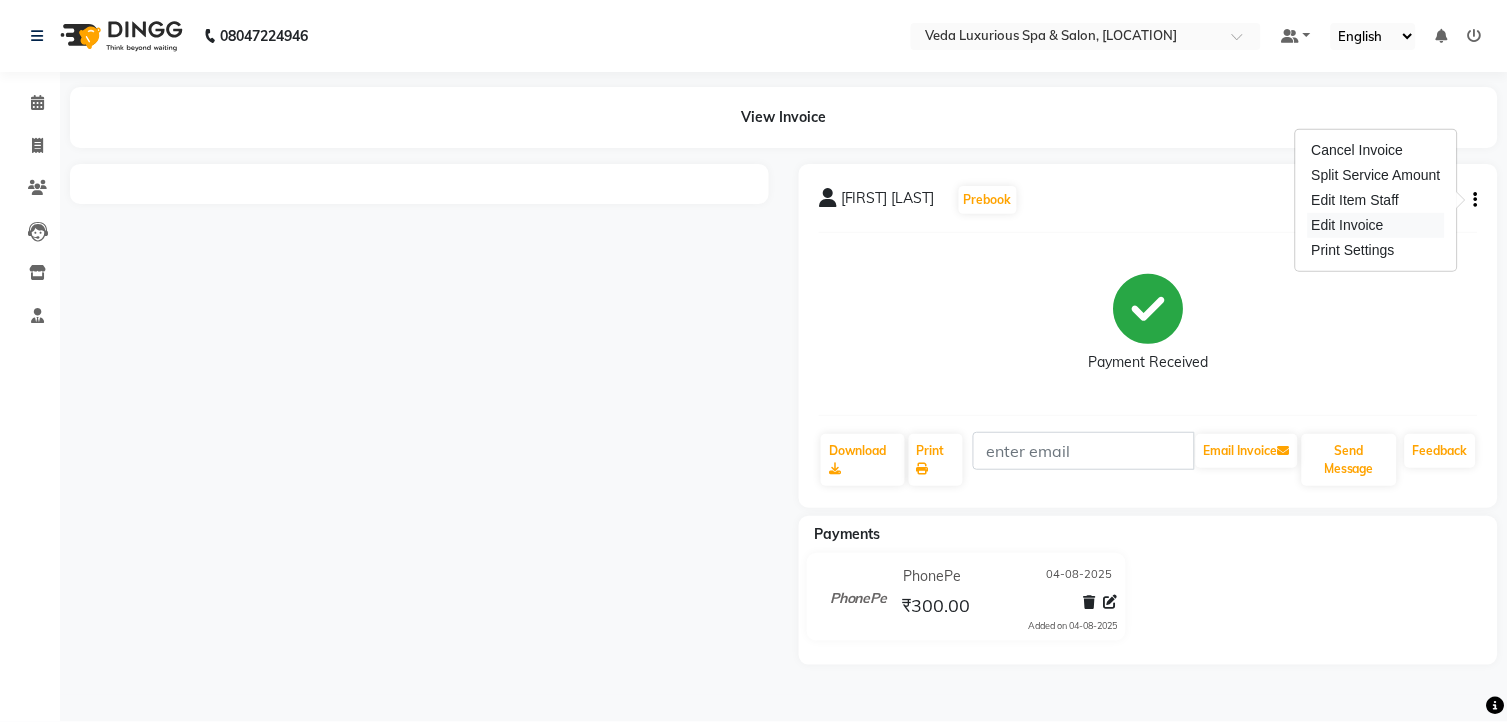 click on "Edit Invoice" at bounding box center [1376, 225] 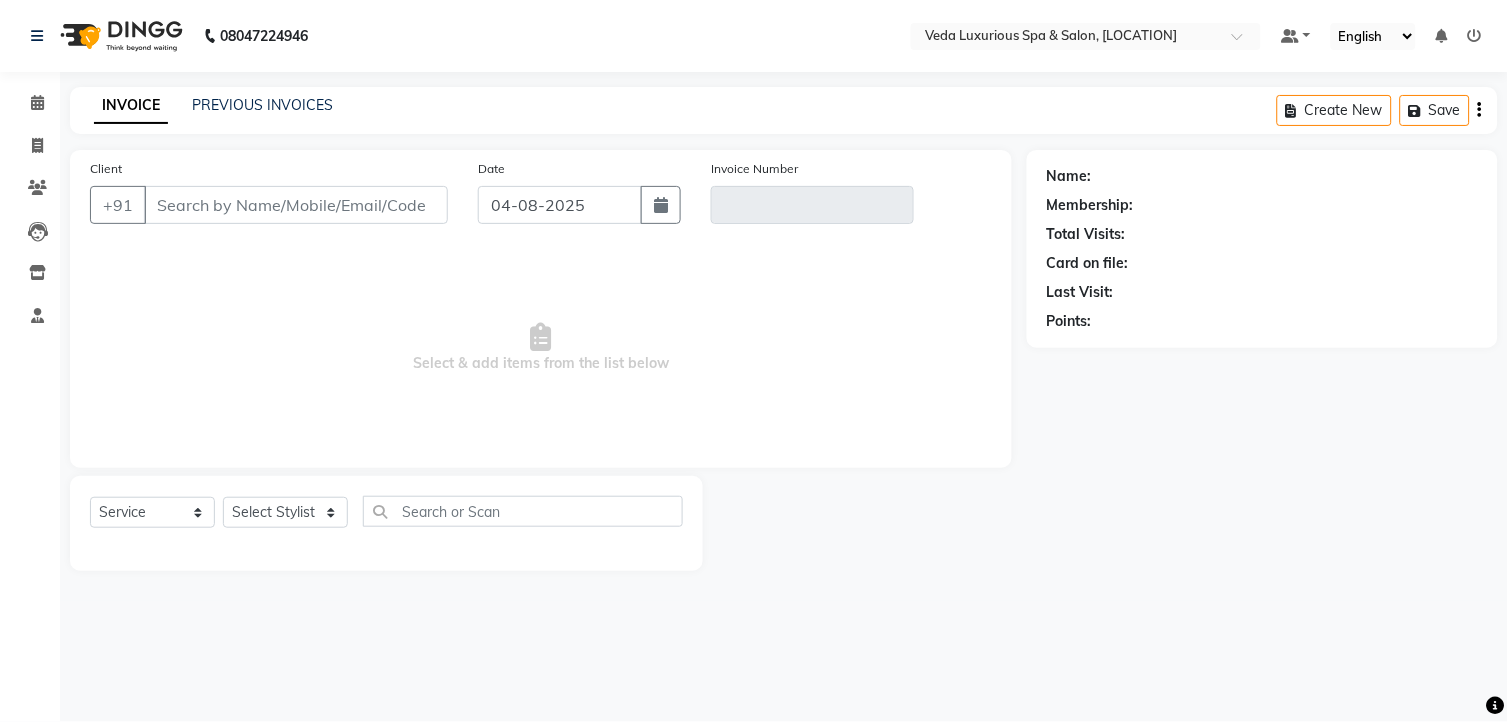 type on "7030113441" 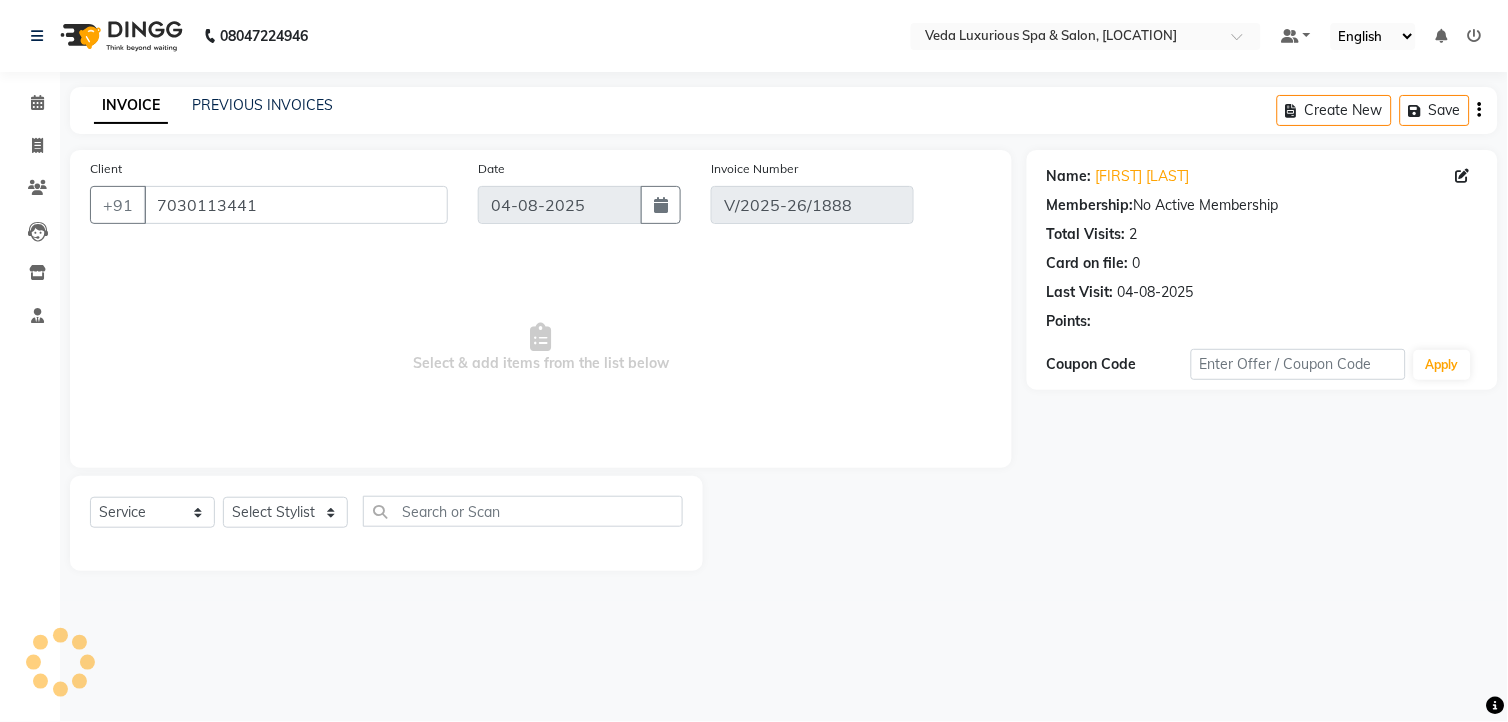 select on "select" 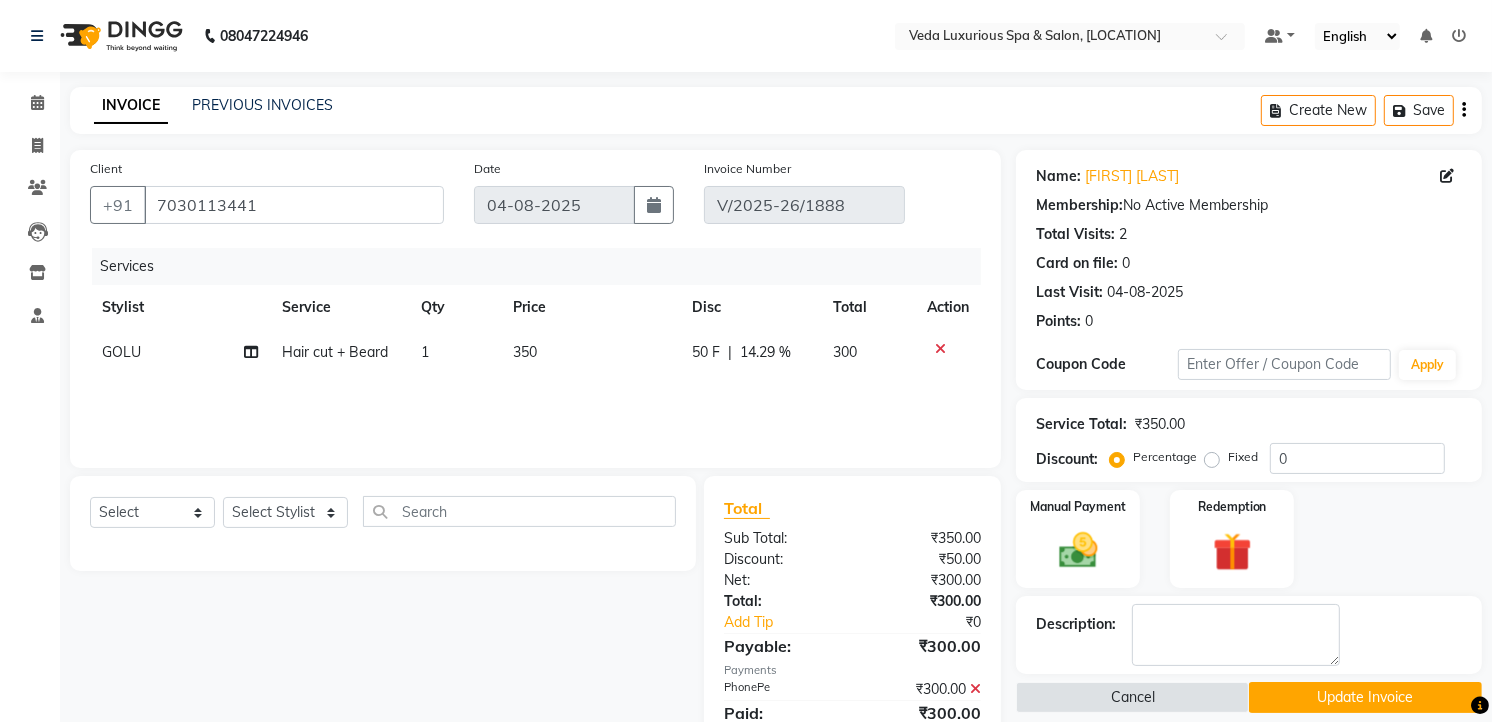 click on "50 F" 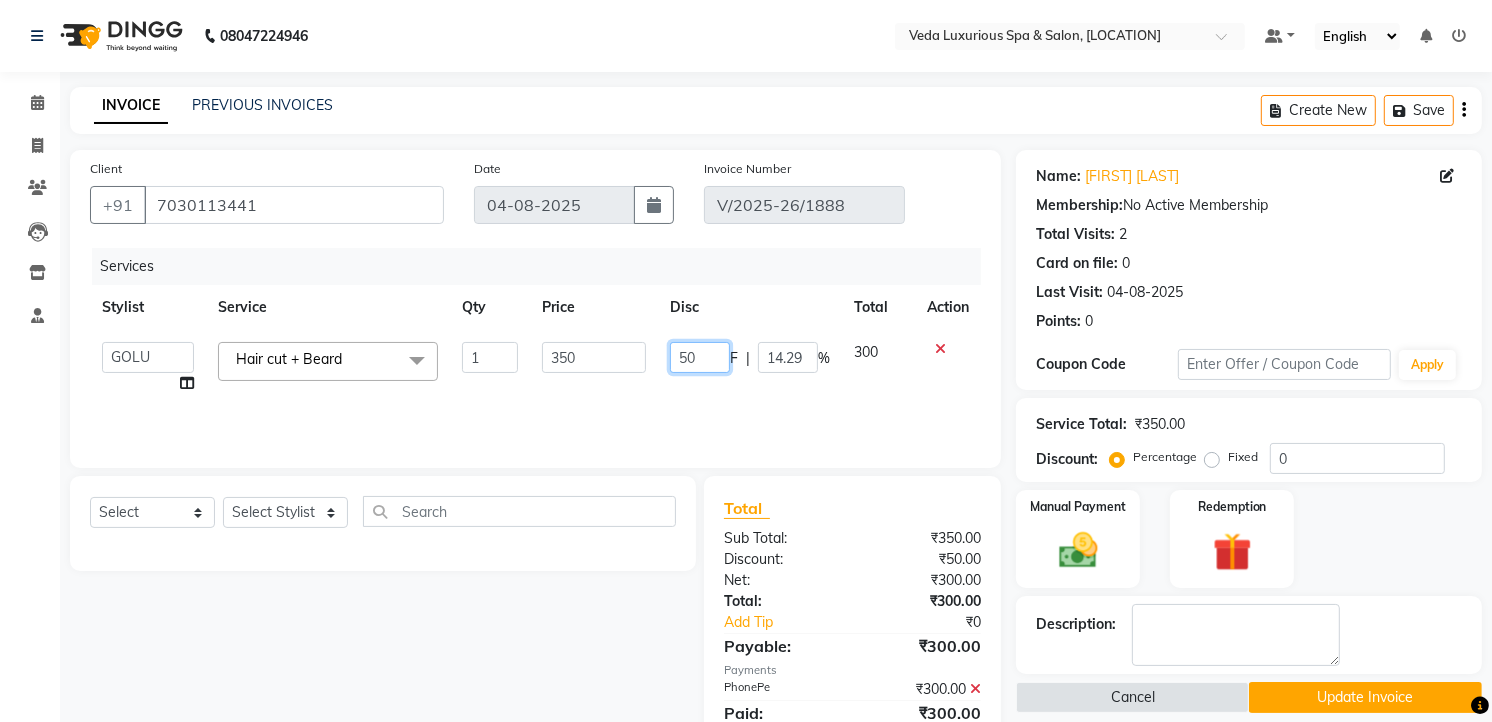 click on "50" 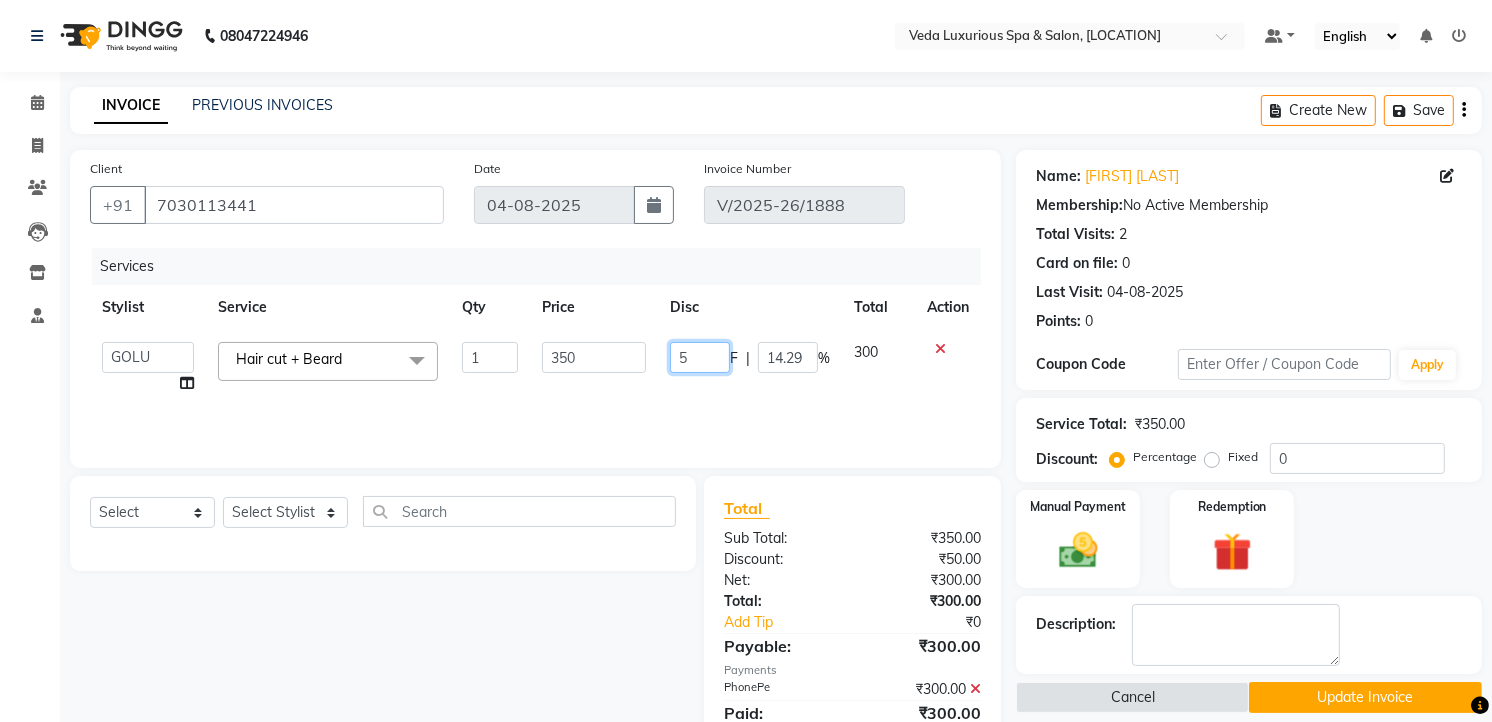type 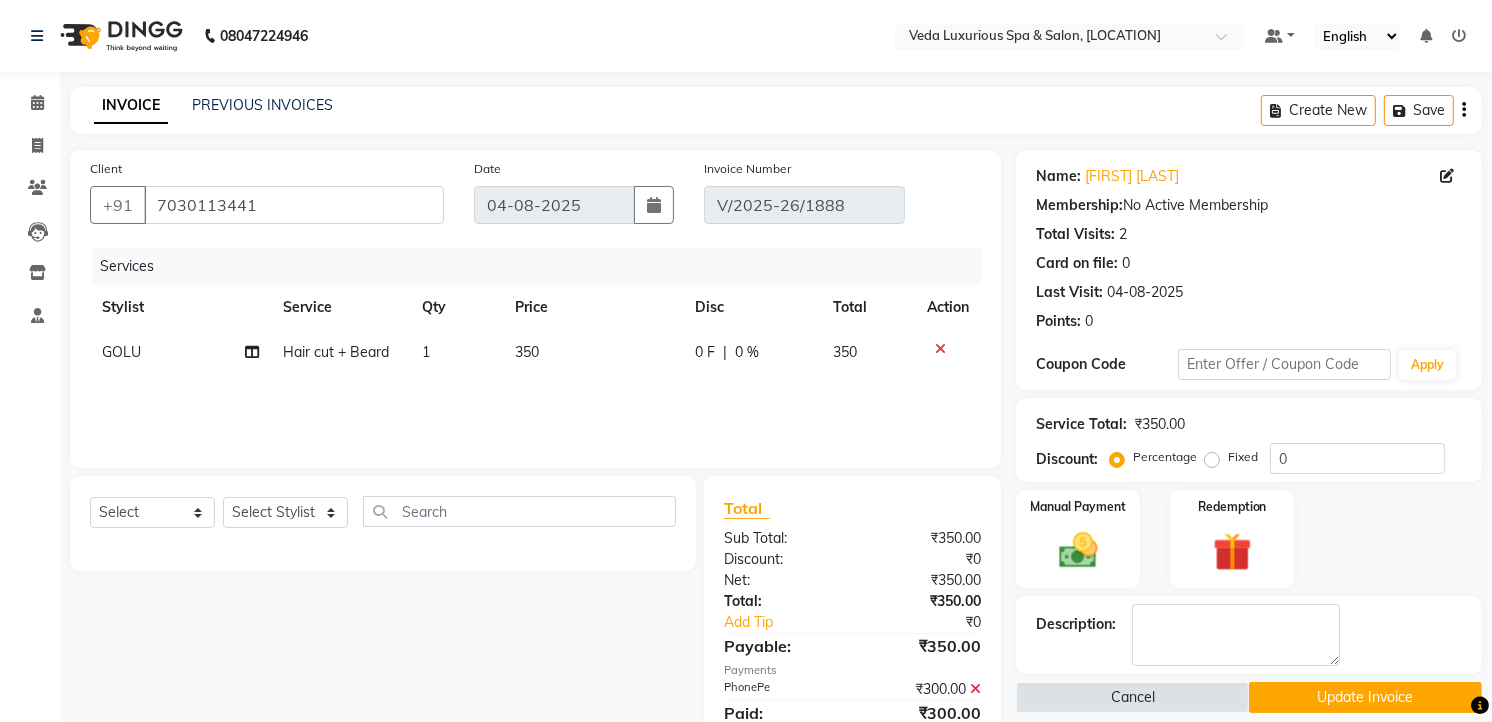 click on "Services Stylist Service Qty Price Disc Total Action GOLU Hair cut + Beard 1 350 0 F | 0 % 350" 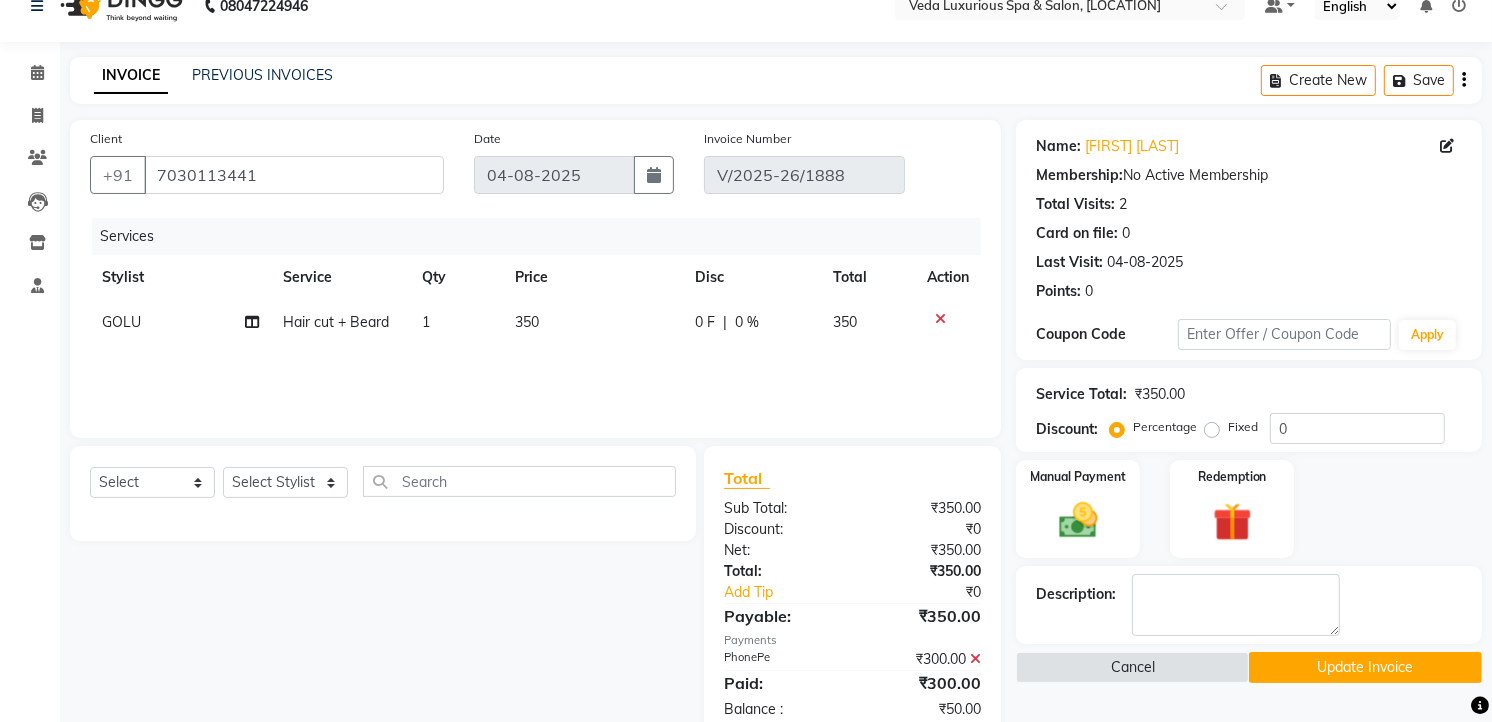 scroll, scrollTop: 77, scrollLeft: 0, axis: vertical 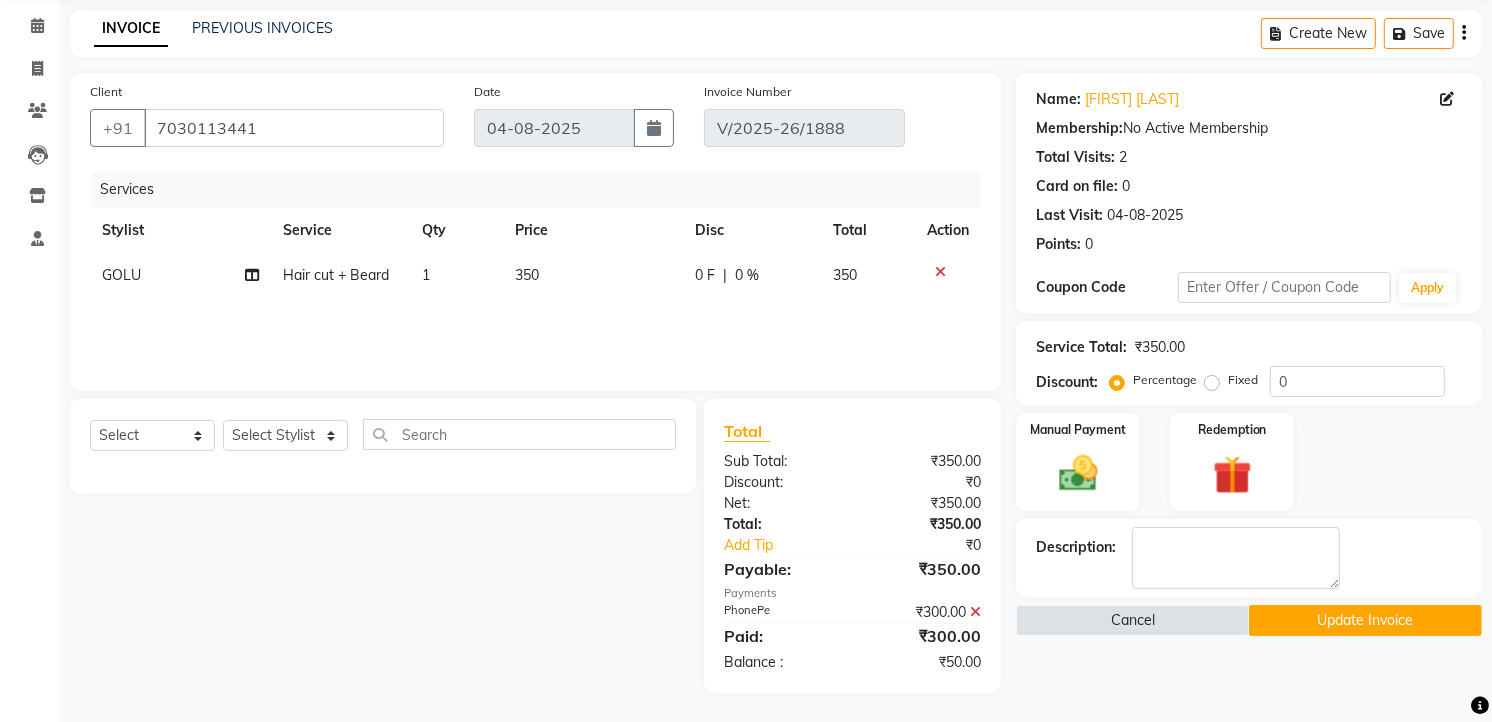 click 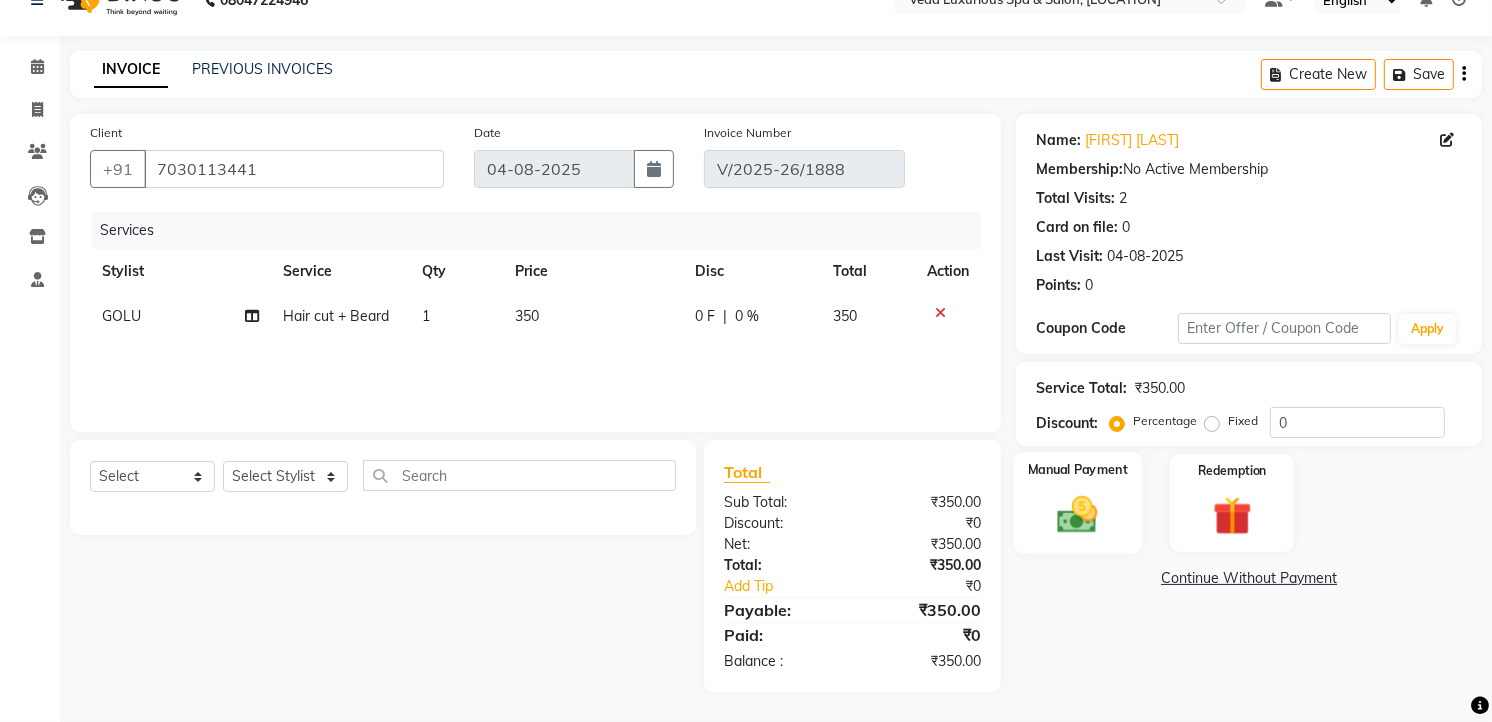 click 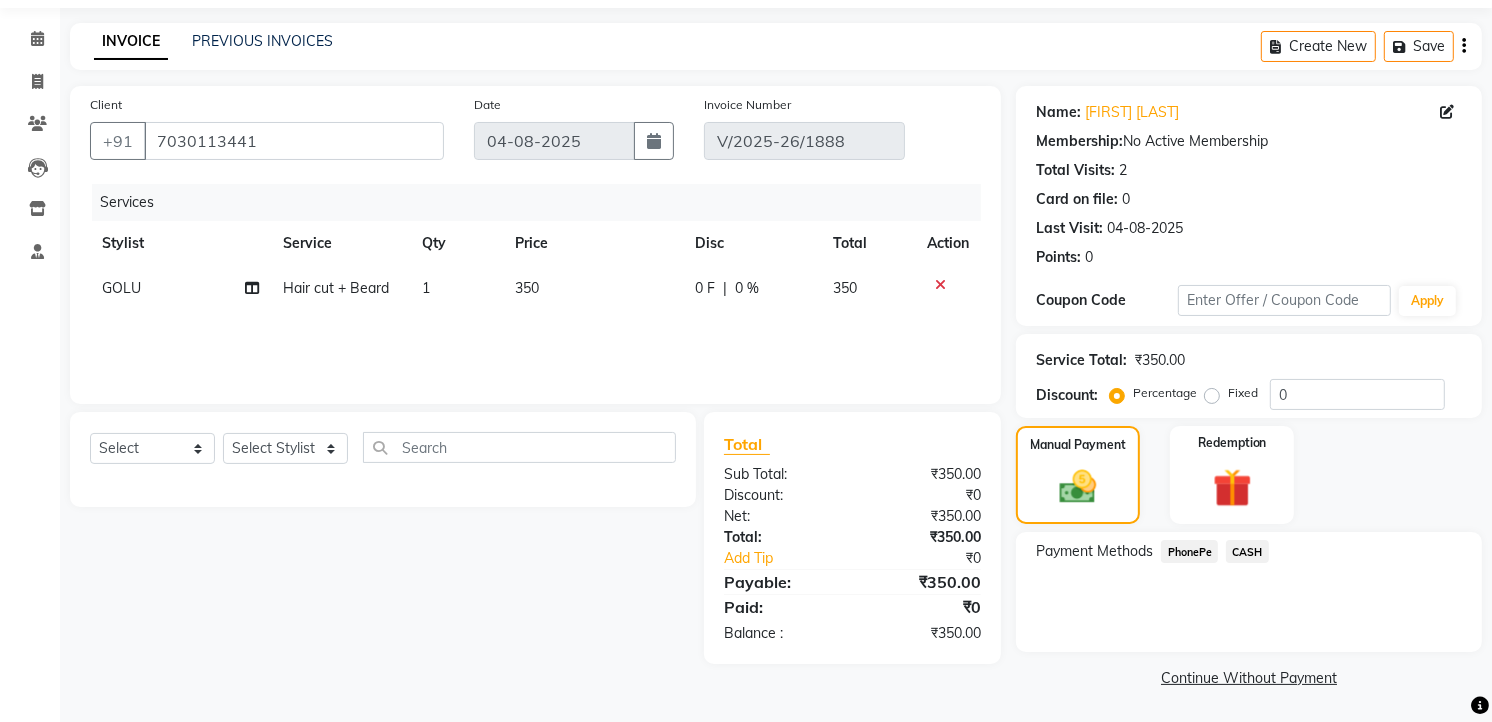 click on "PhonePe" 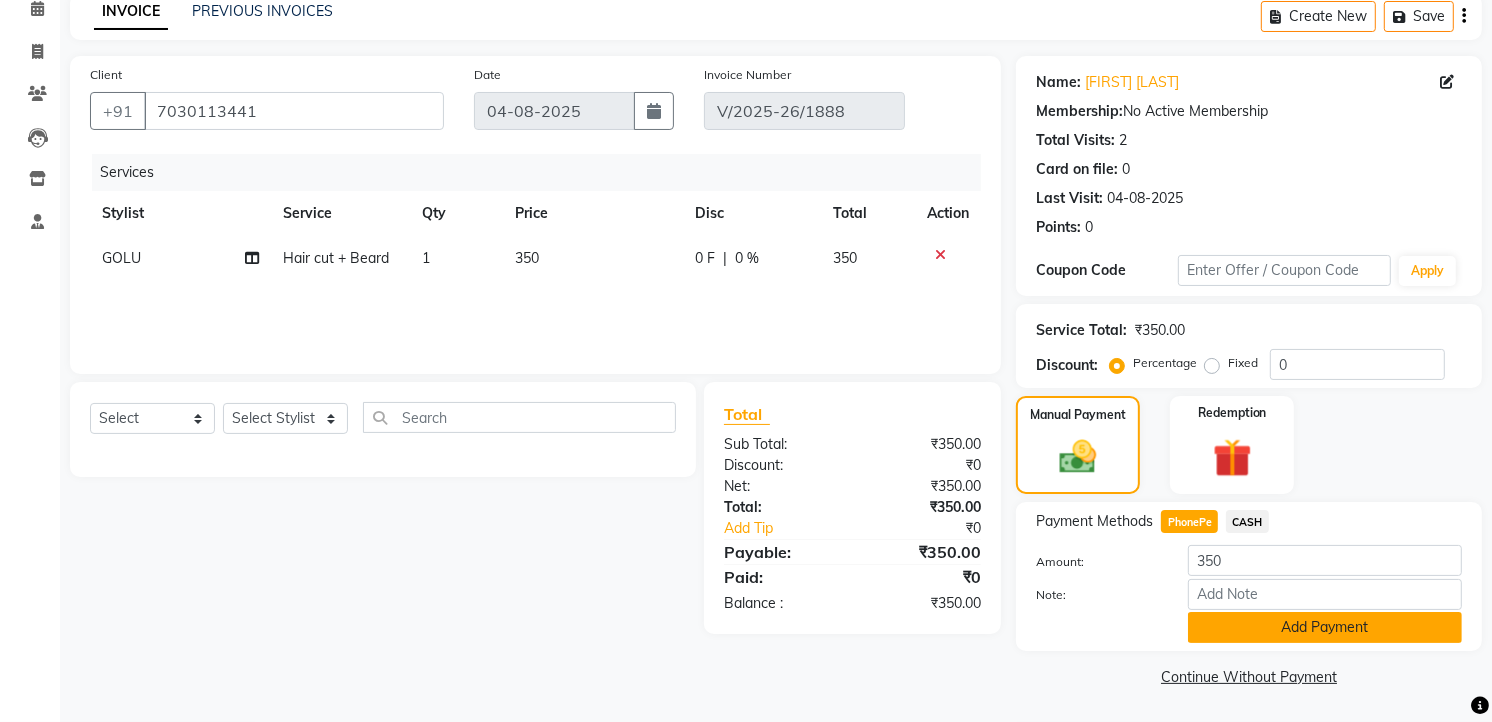 click on "Add Payment" 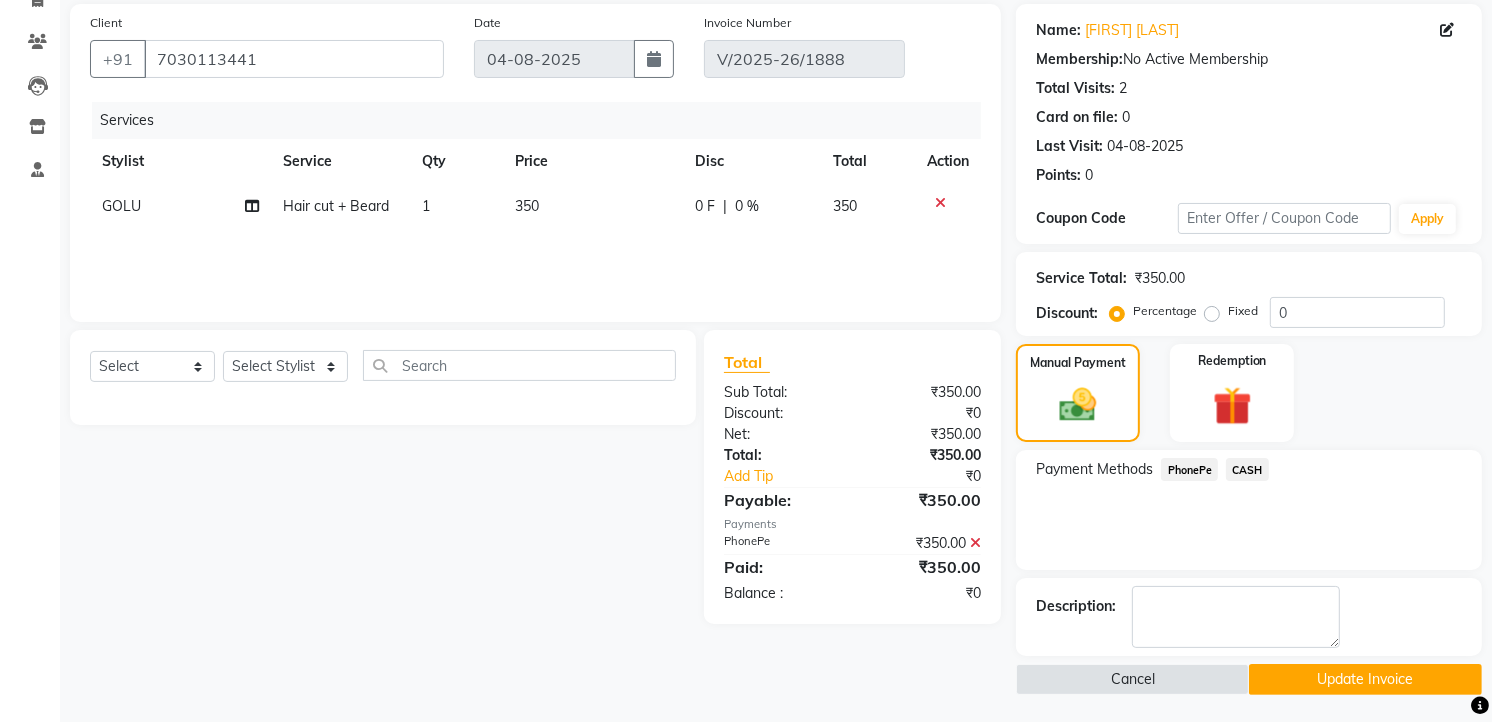 scroll, scrollTop: 148, scrollLeft: 0, axis: vertical 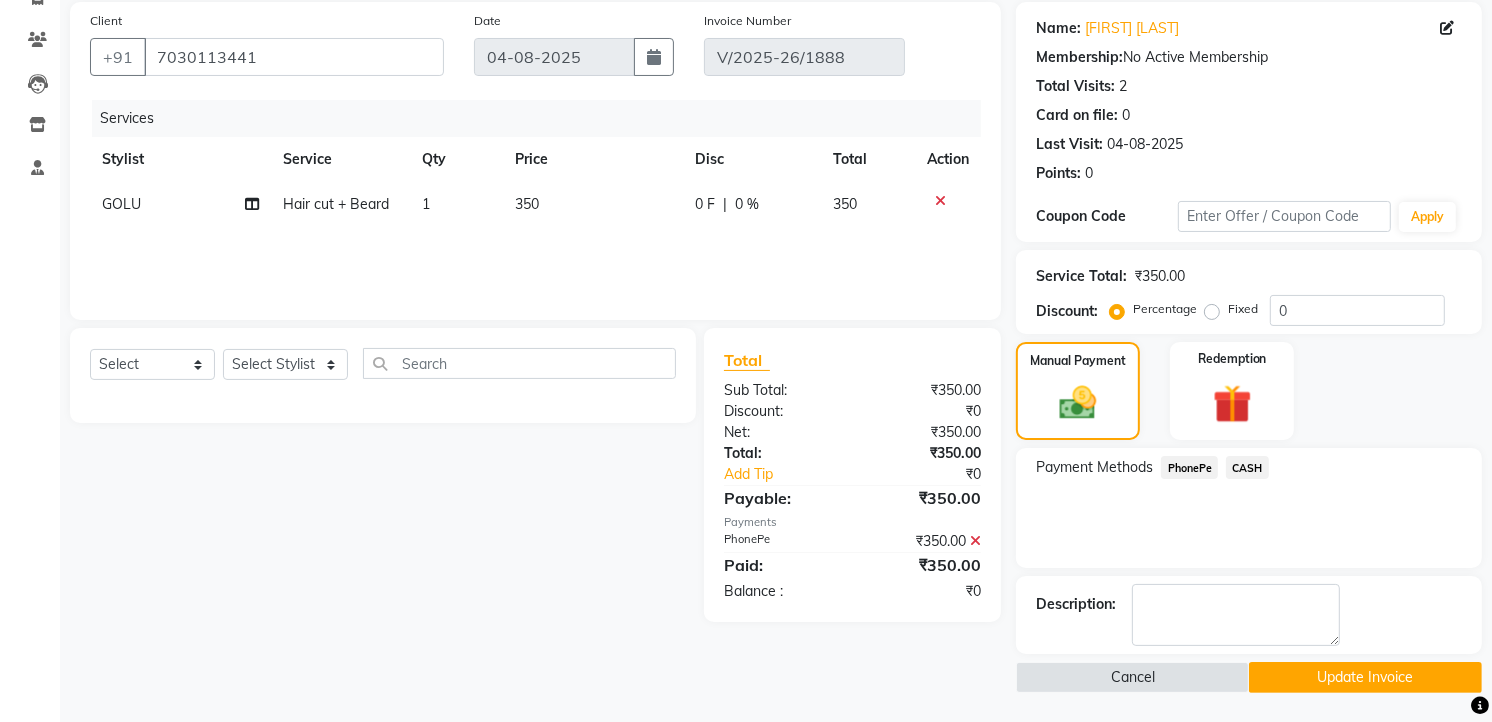 click on "Update Invoice" 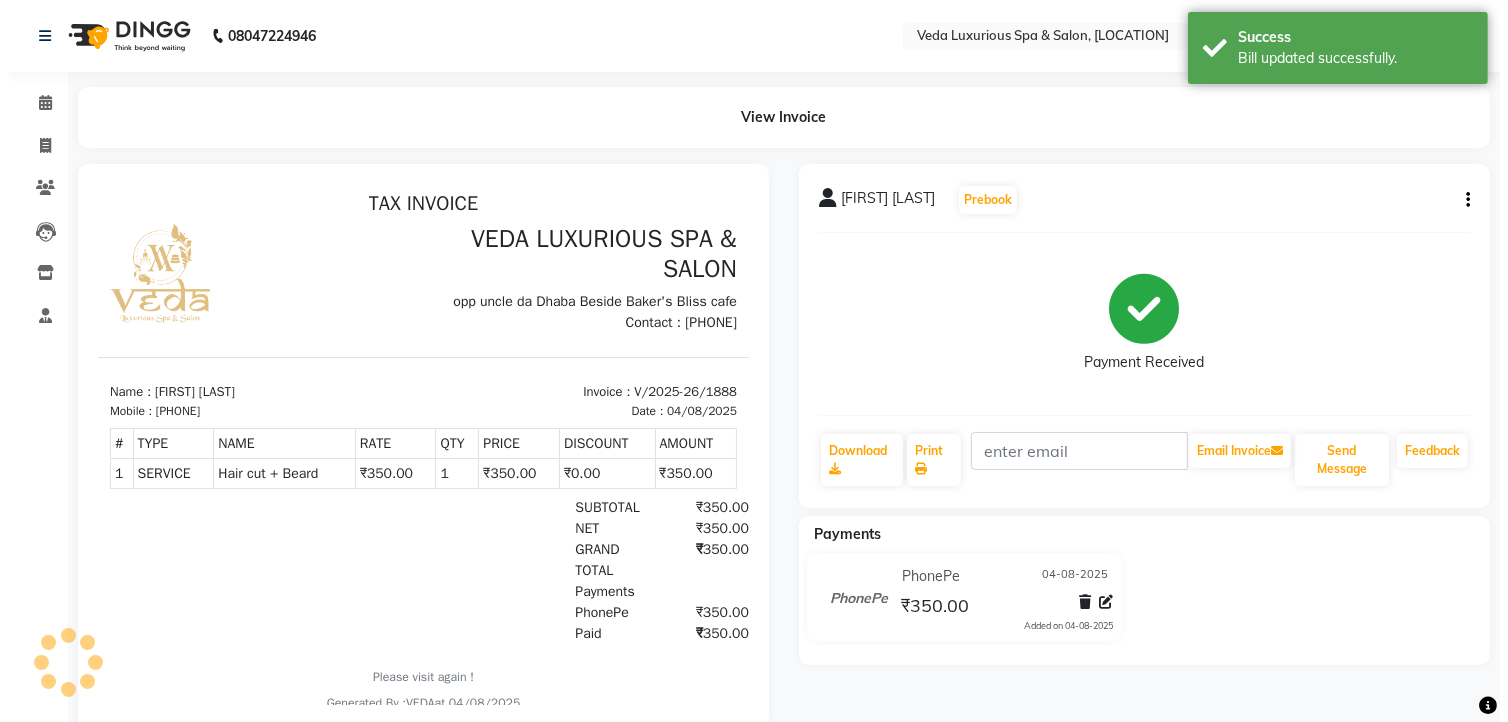 scroll, scrollTop: 0, scrollLeft: 0, axis: both 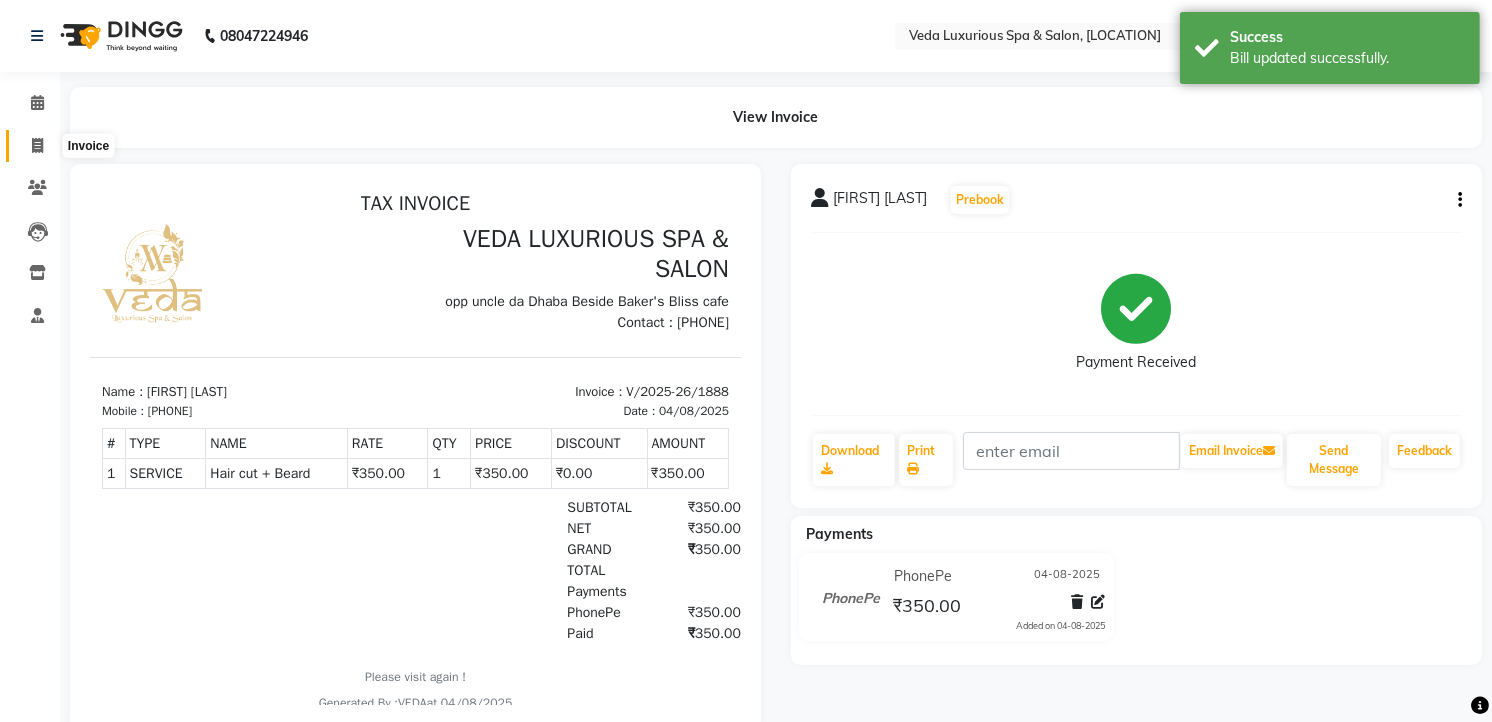 click 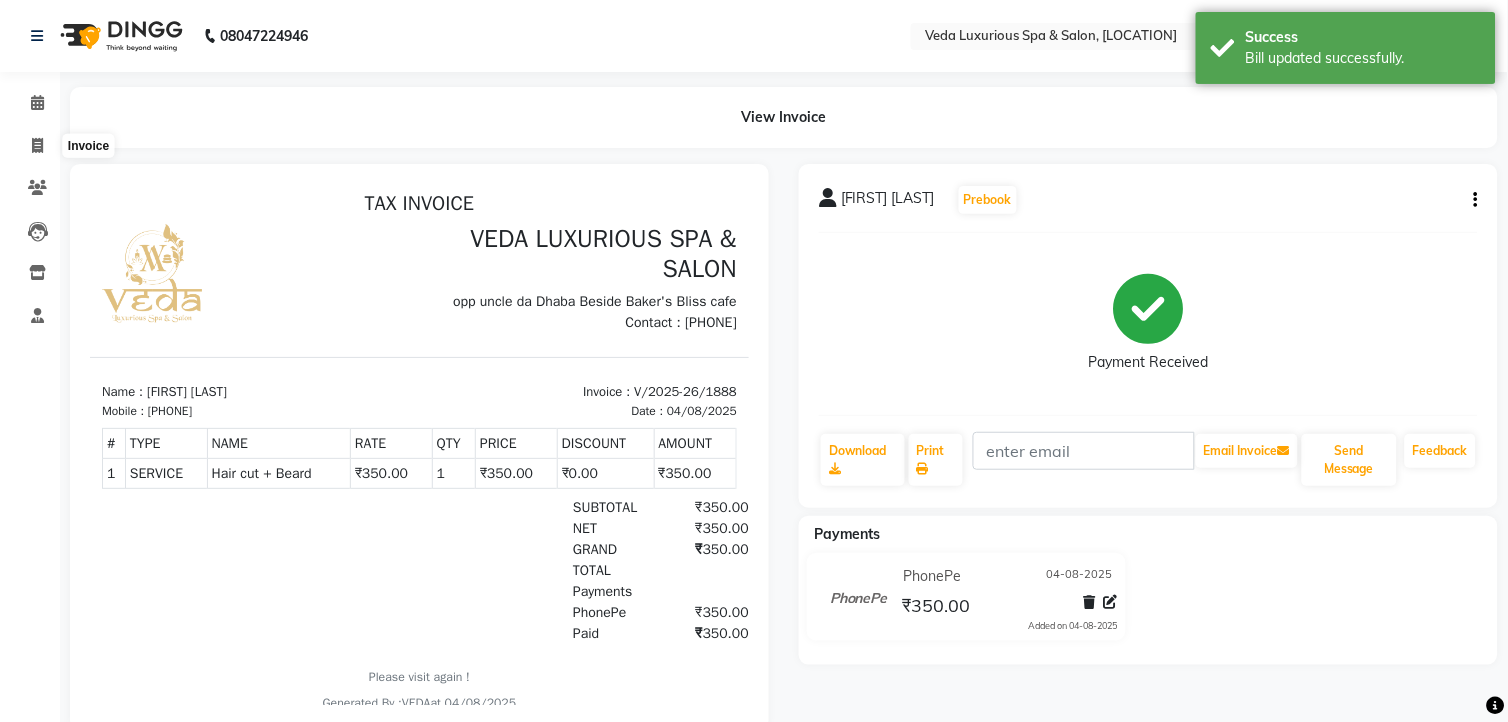 select on "service" 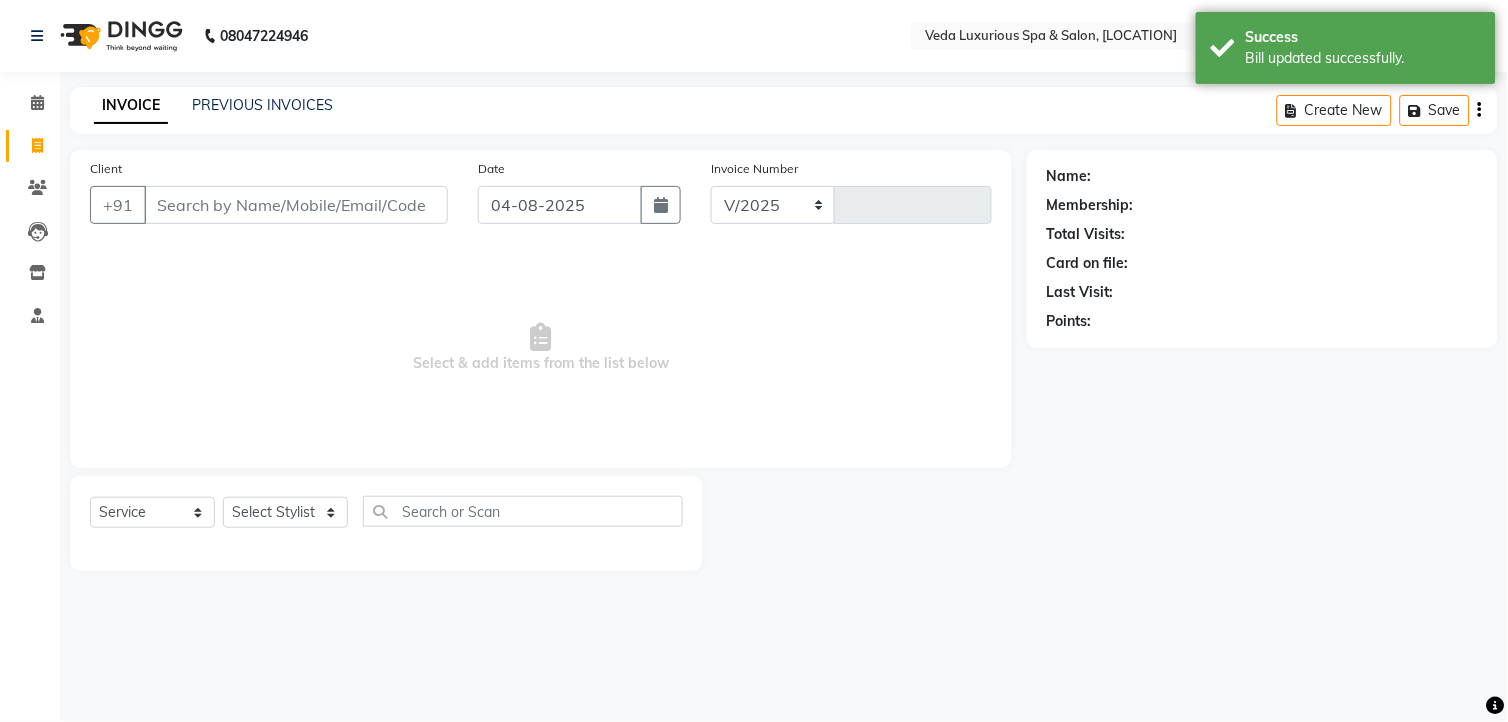 select on "4666" 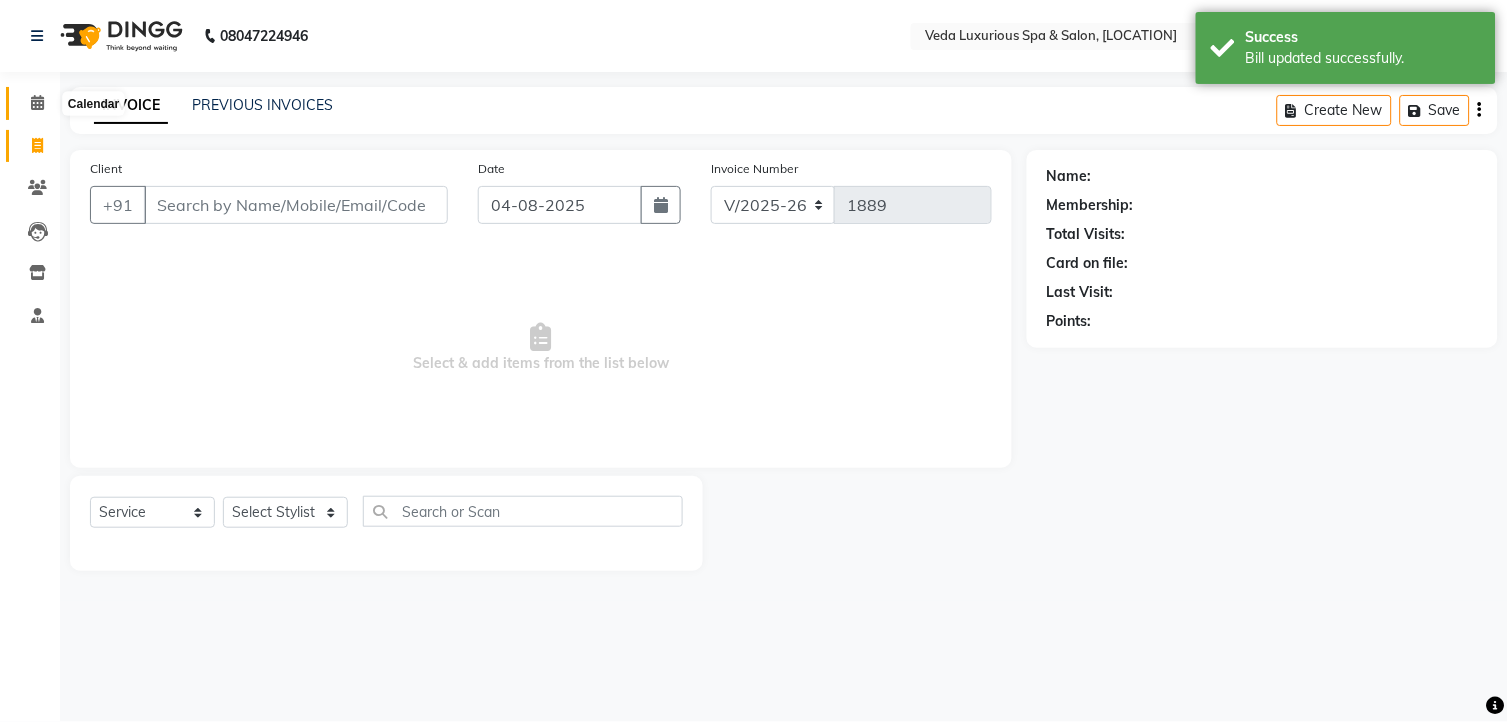 click 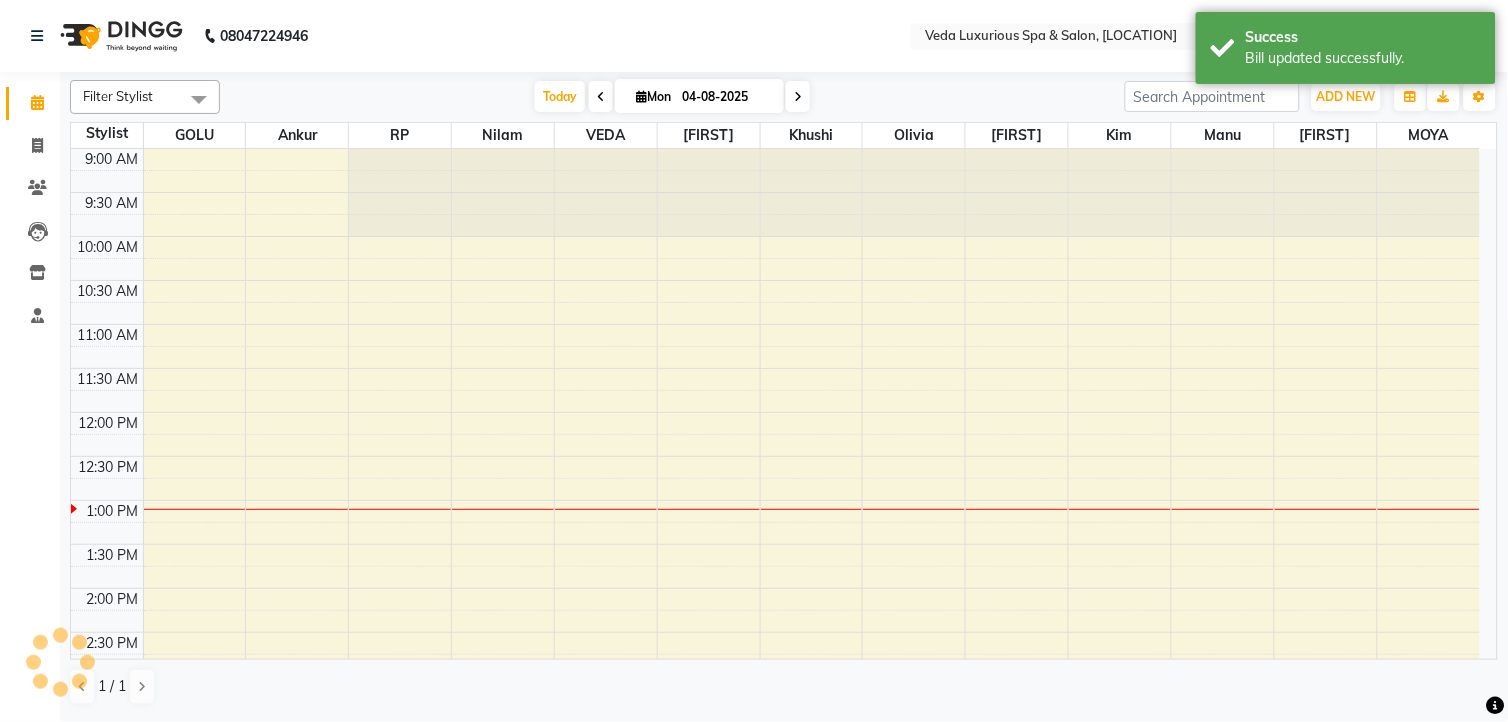 scroll, scrollTop: 0, scrollLeft: 0, axis: both 